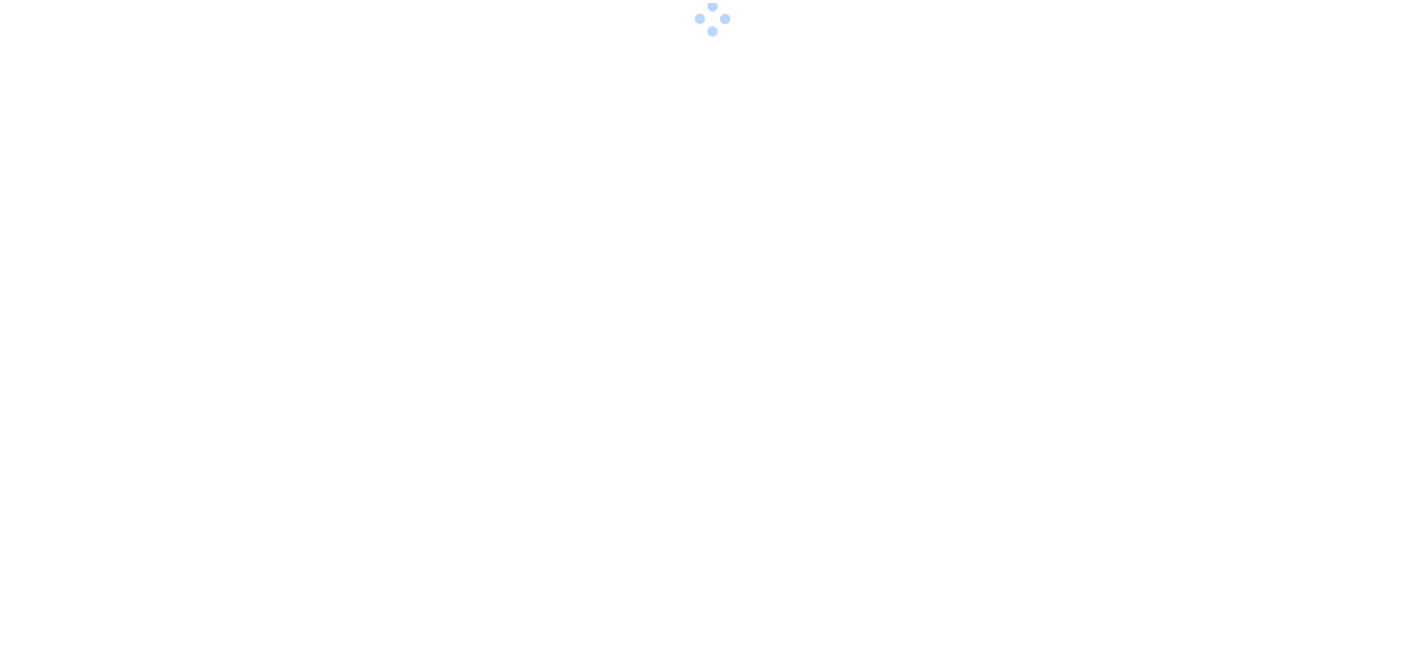 scroll, scrollTop: 0, scrollLeft: 0, axis: both 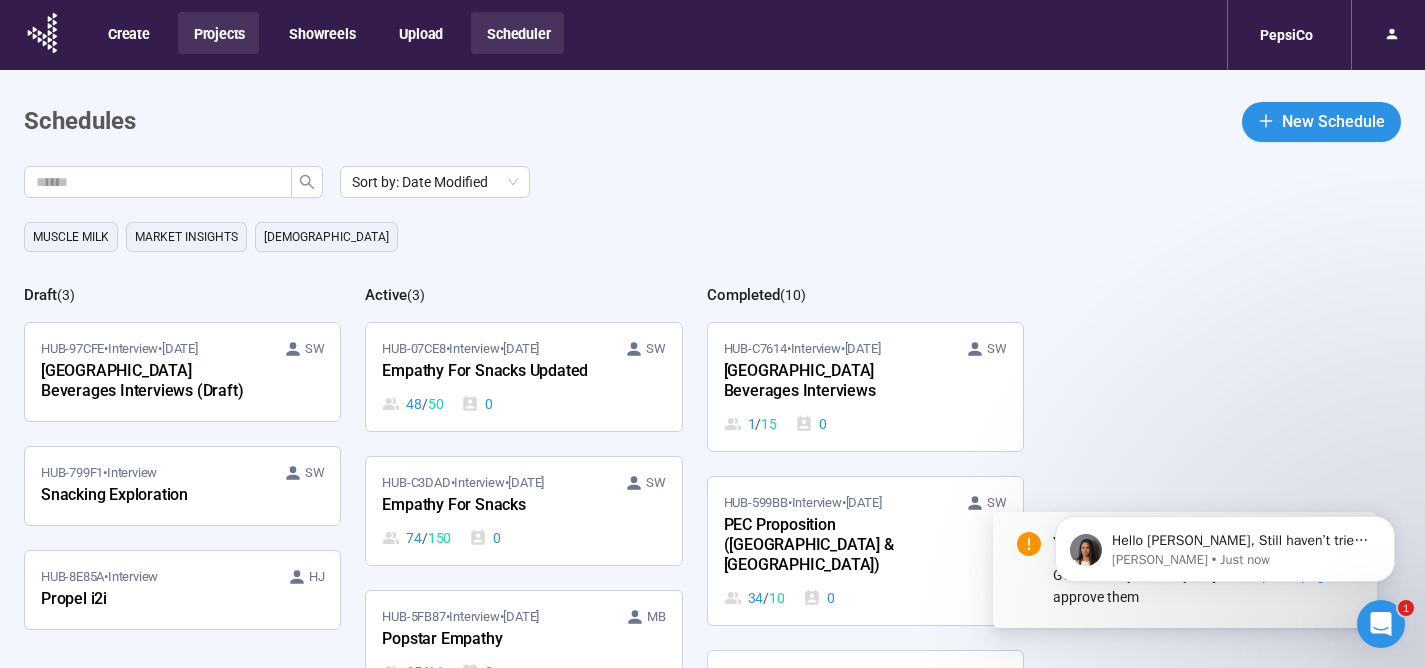 click on "Projects" at bounding box center [218, 33] 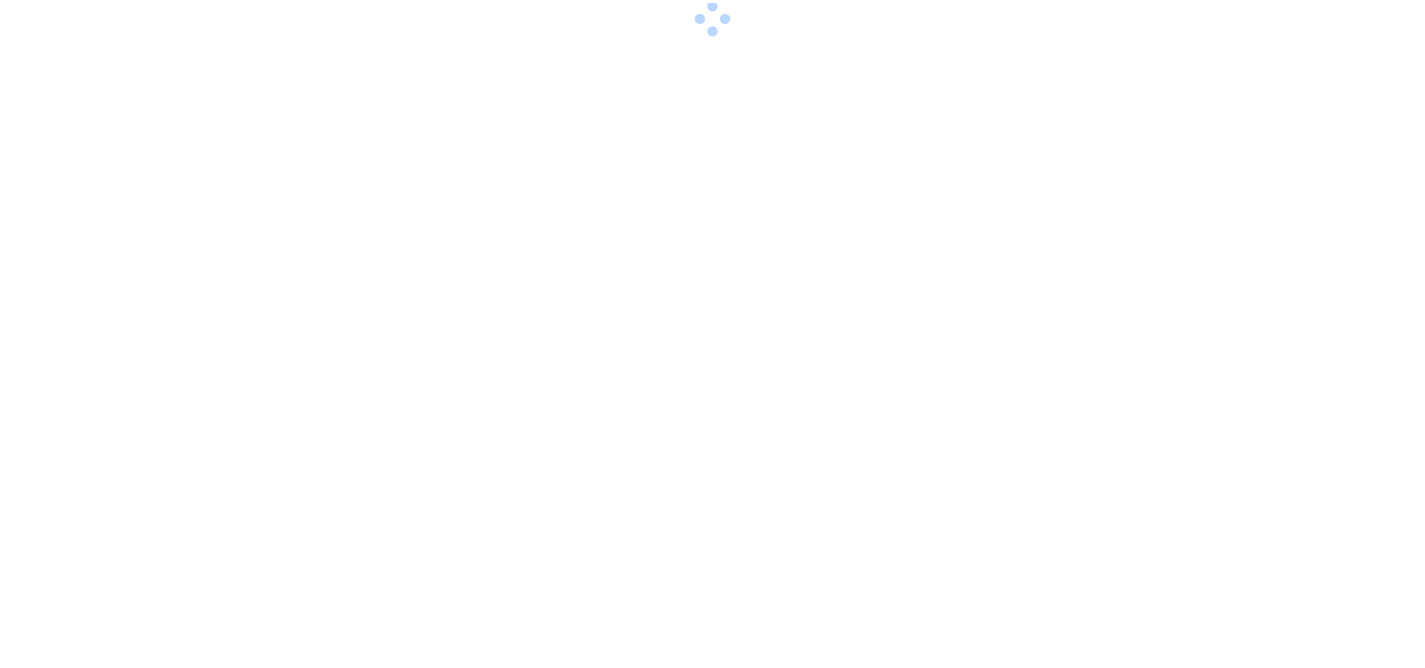 scroll, scrollTop: 0, scrollLeft: 0, axis: both 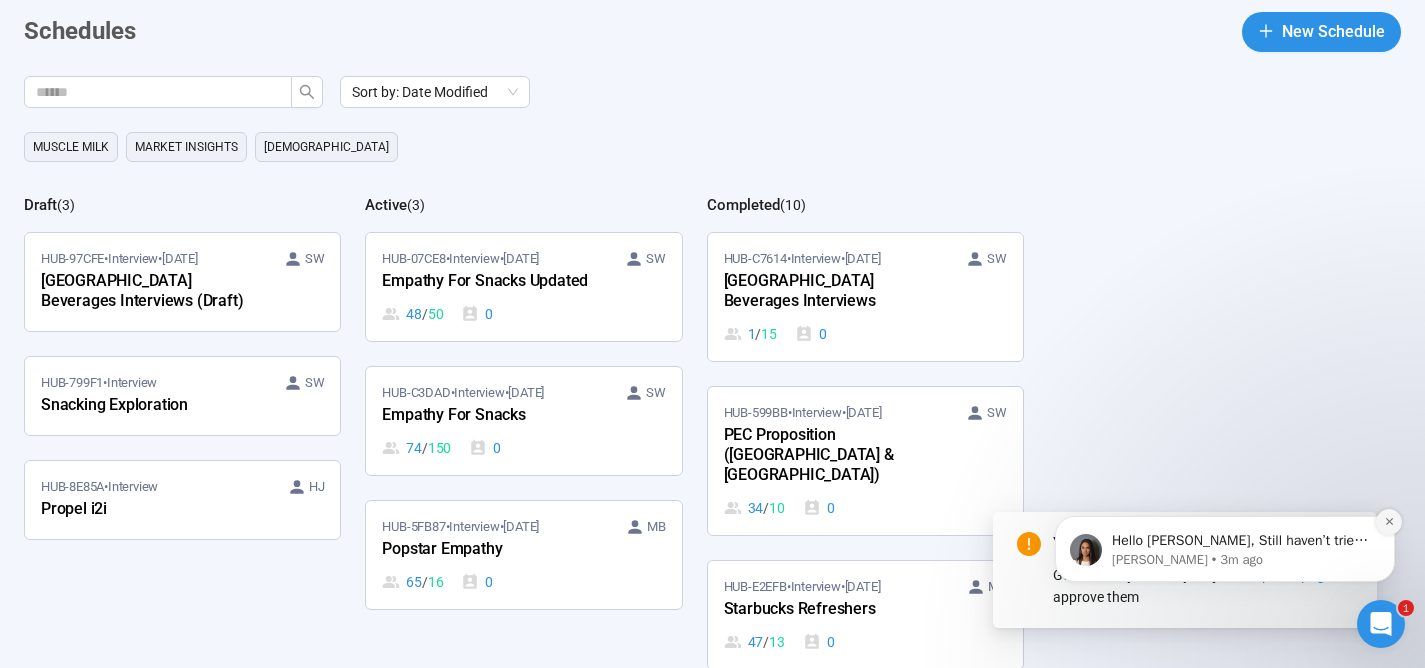 click at bounding box center [1389, 522] 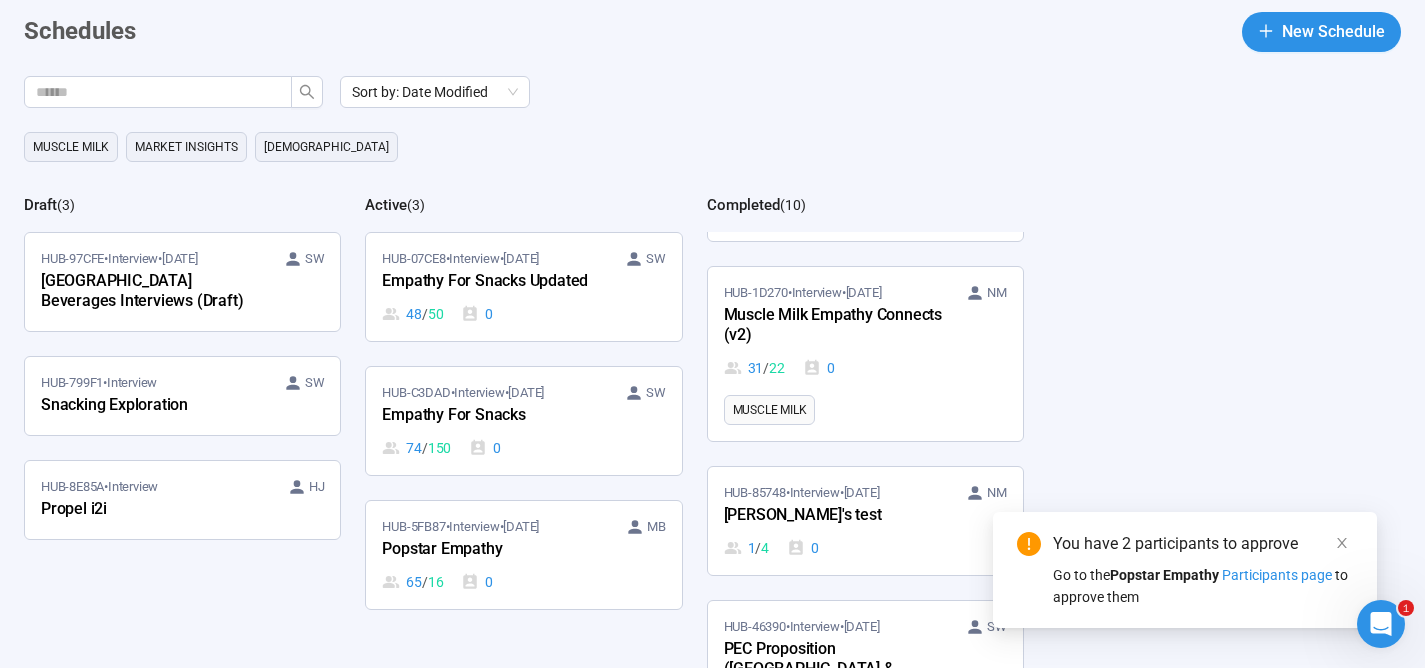 scroll, scrollTop: 1076, scrollLeft: 0, axis: vertical 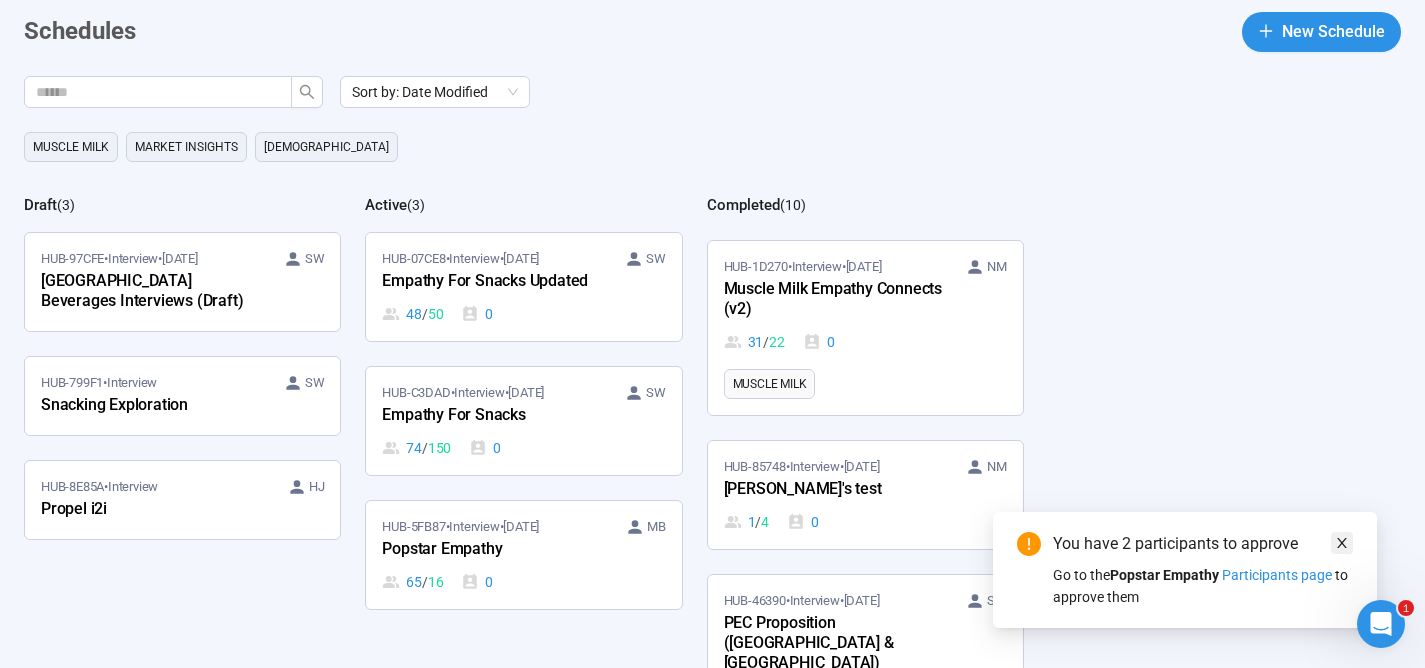 click 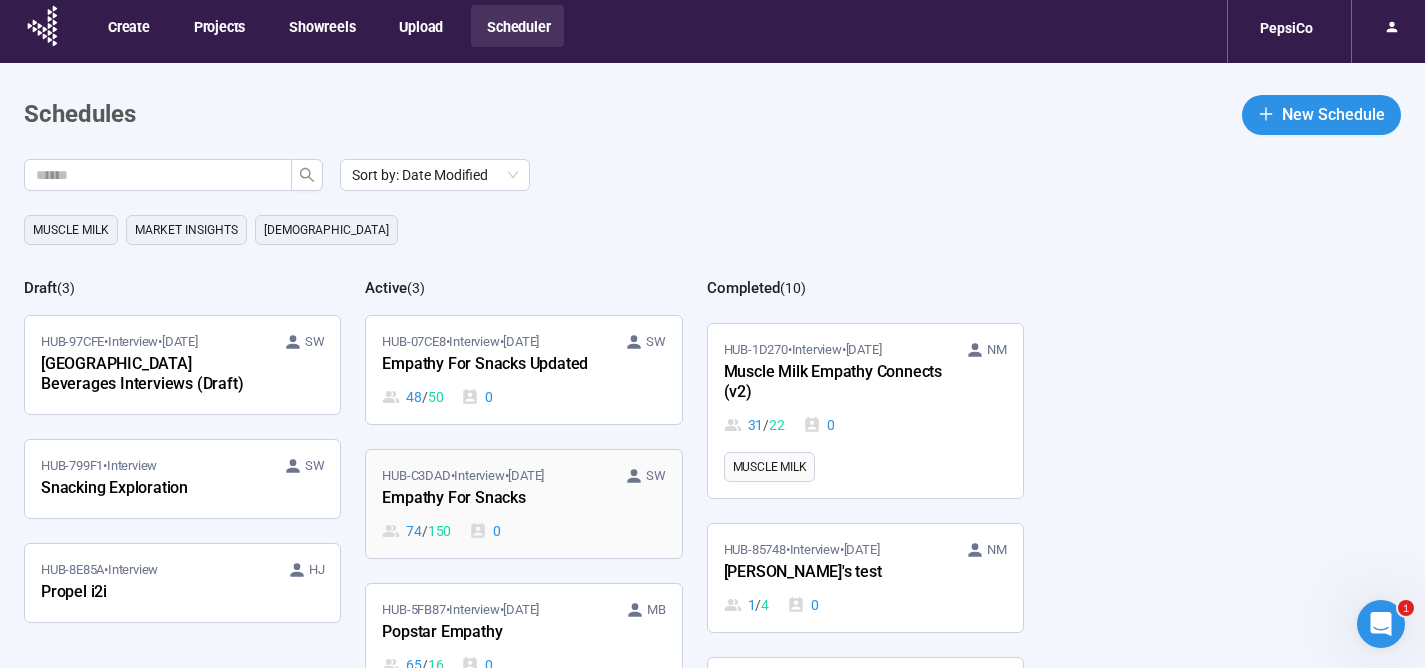 scroll, scrollTop: 0, scrollLeft: 0, axis: both 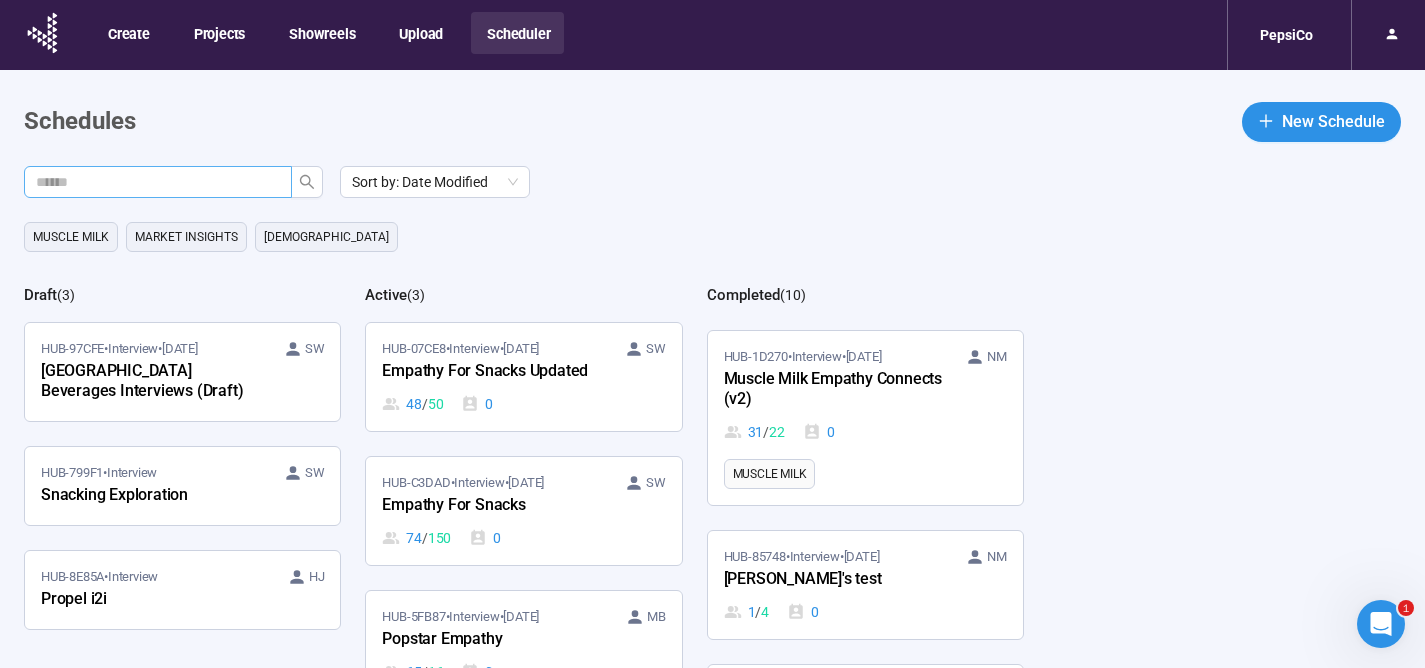 click at bounding box center (150, 182) 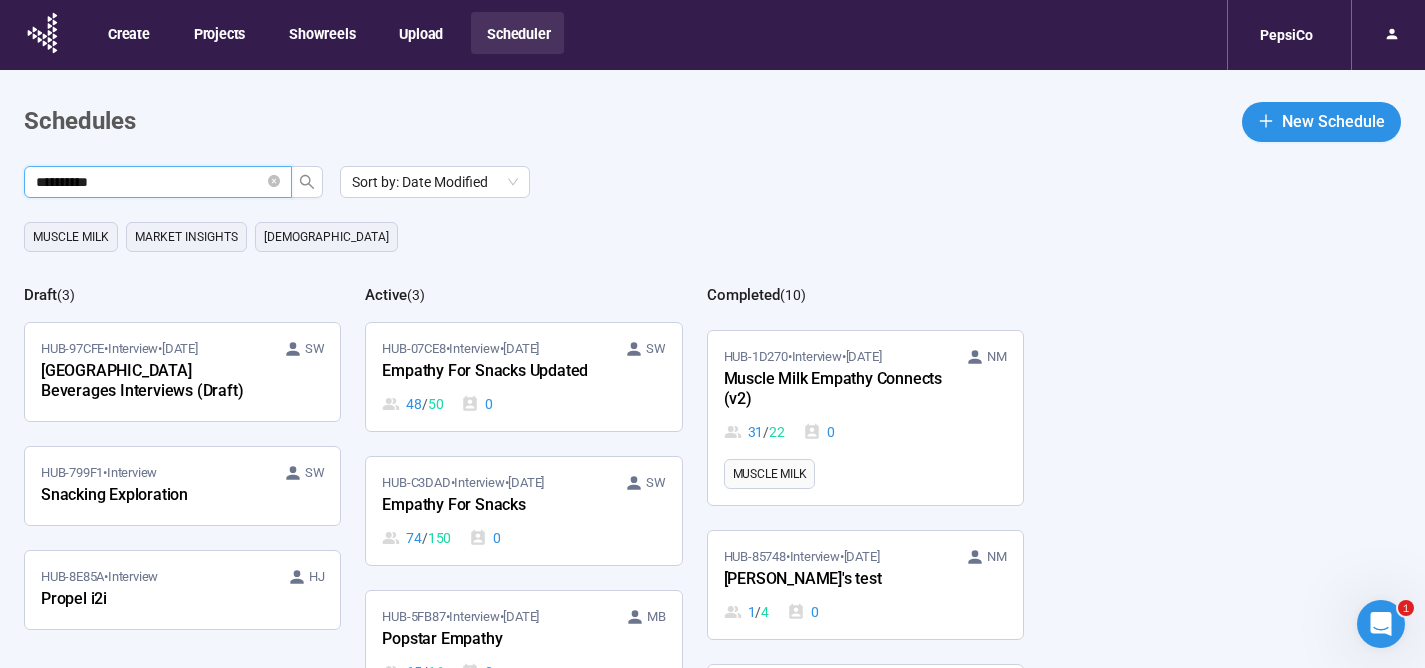 type on "**********" 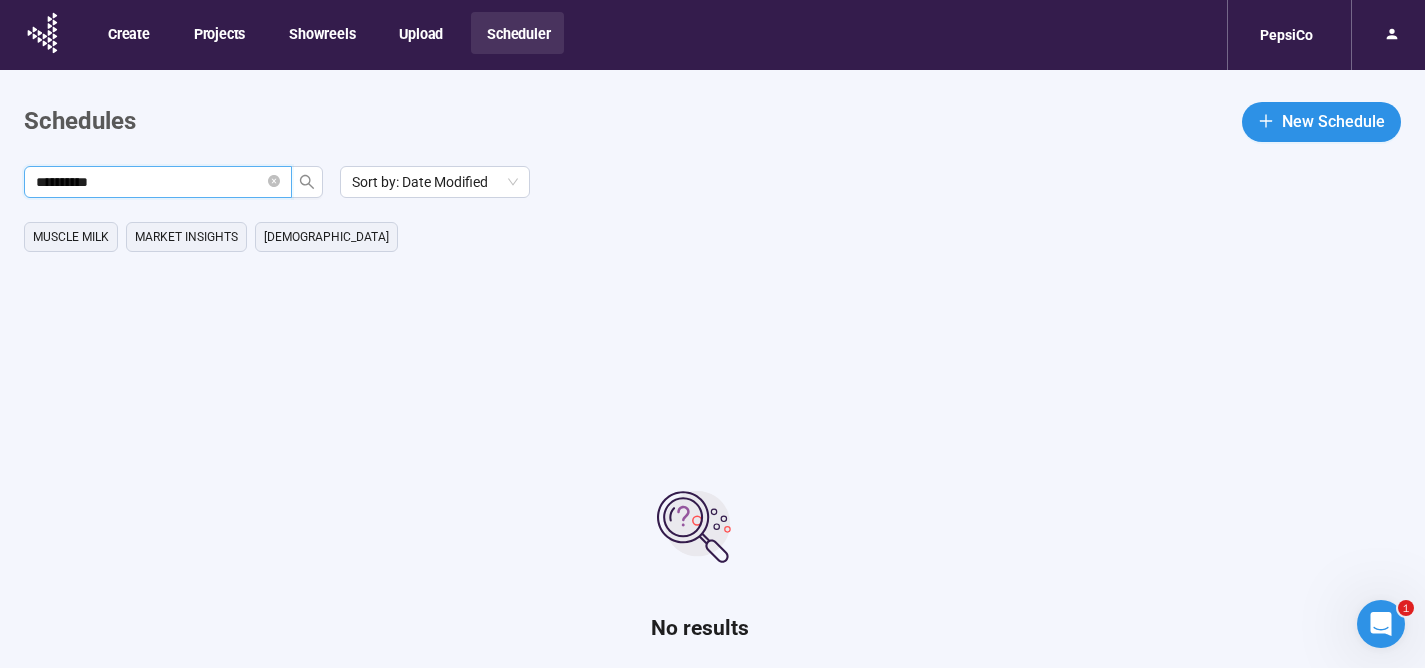 drag, startPoint x: 214, startPoint y: 180, endPoint x: 198, endPoint y: 181, distance: 16.03122 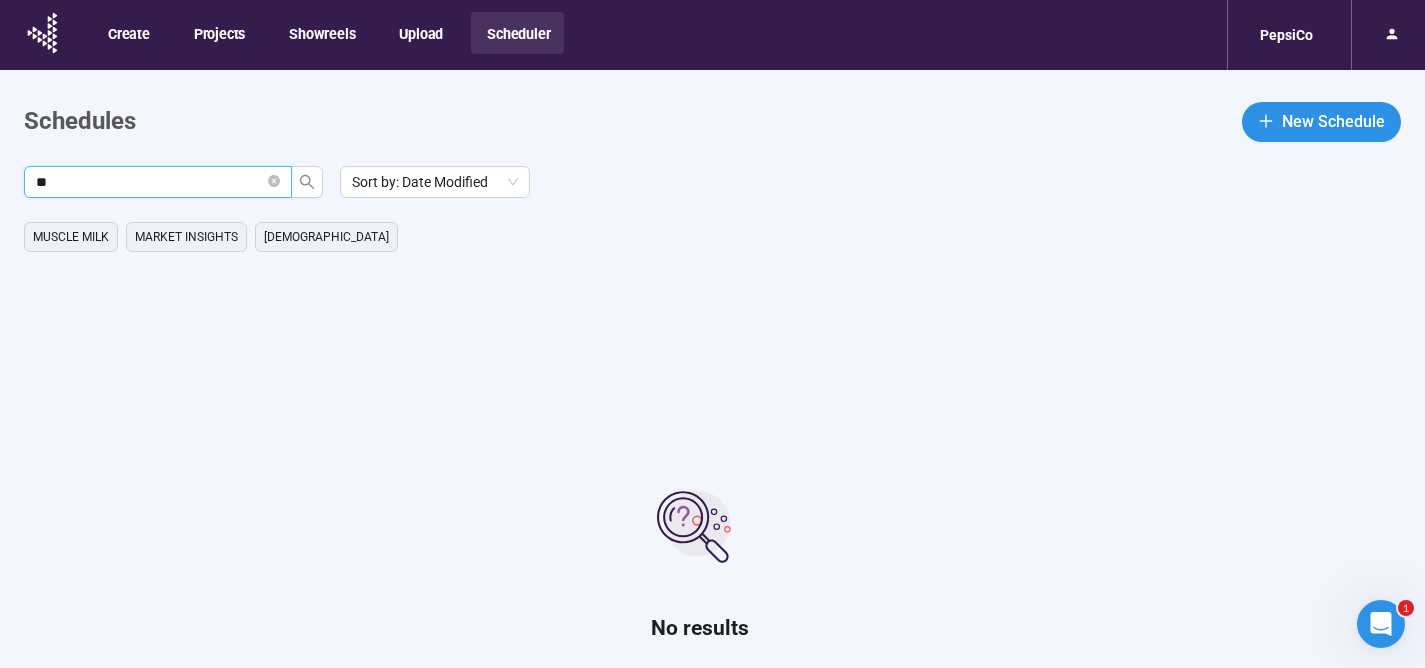 type on "*" 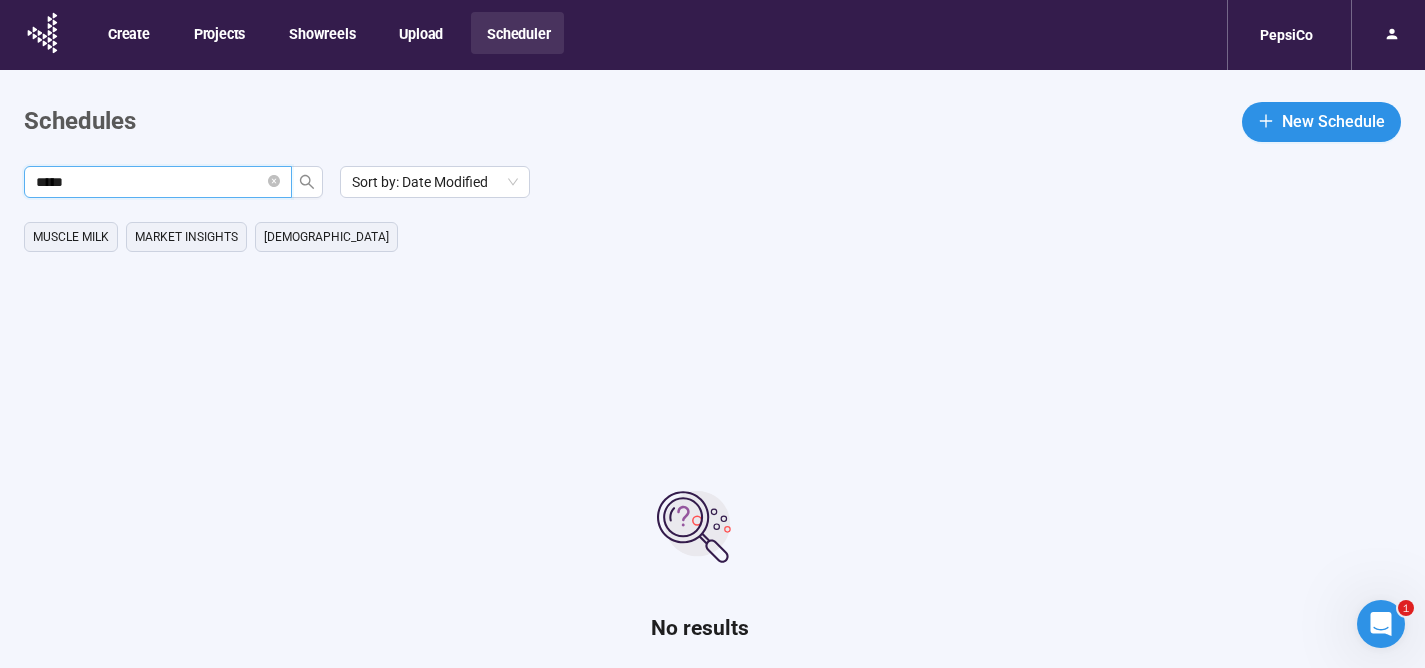 type on "*****" 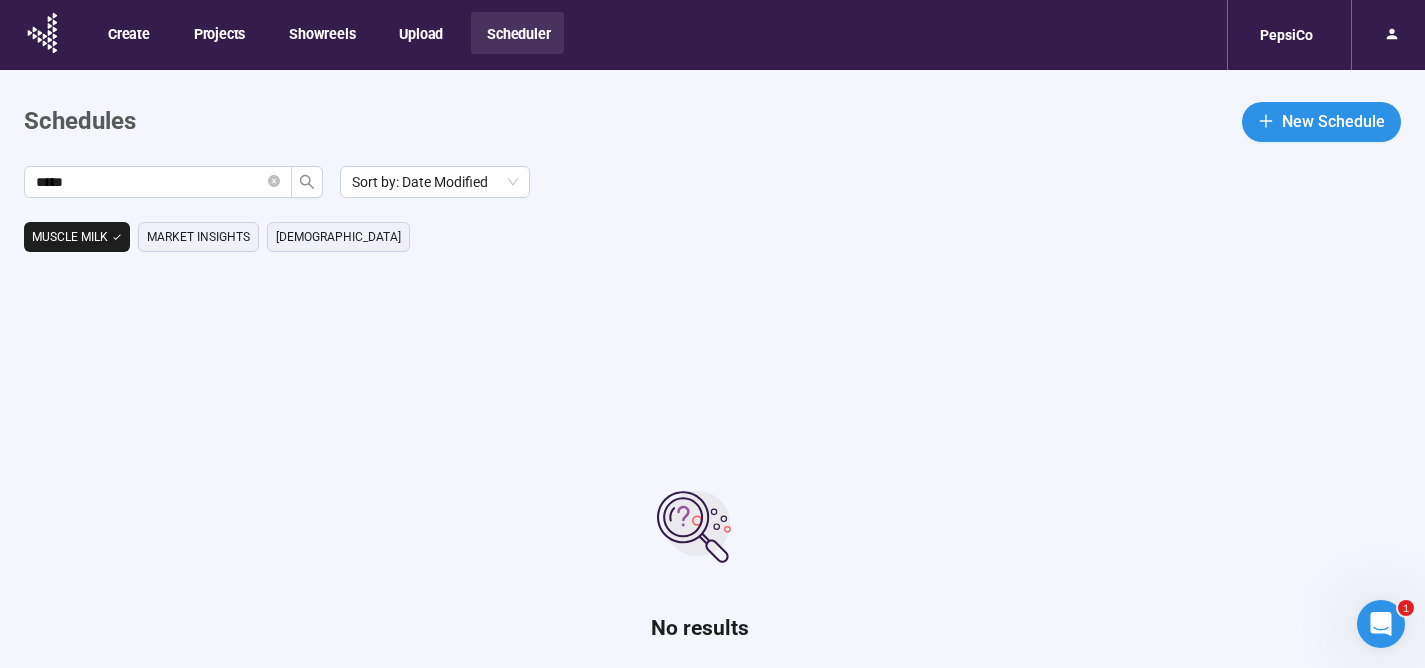 click on "Muscle Milk" at bounding box center (77, 237) 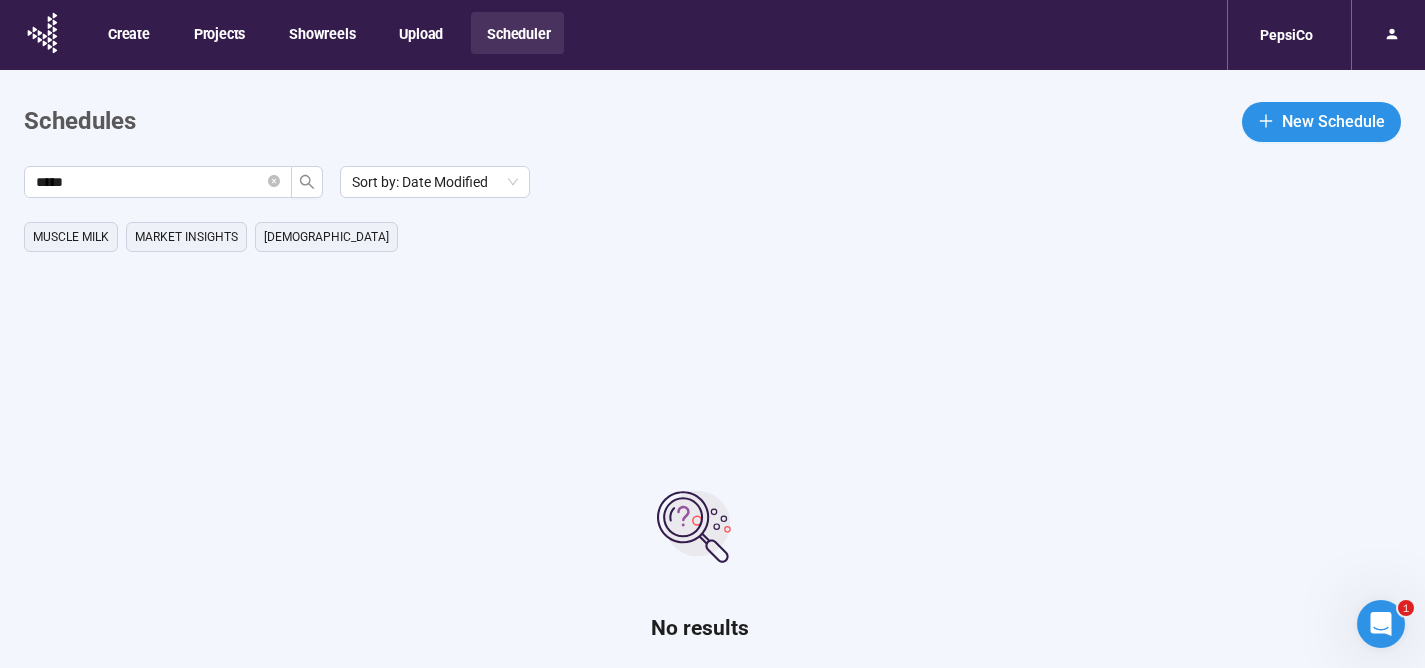 click on "Muscle Milk" at bounding box center [71, 237] 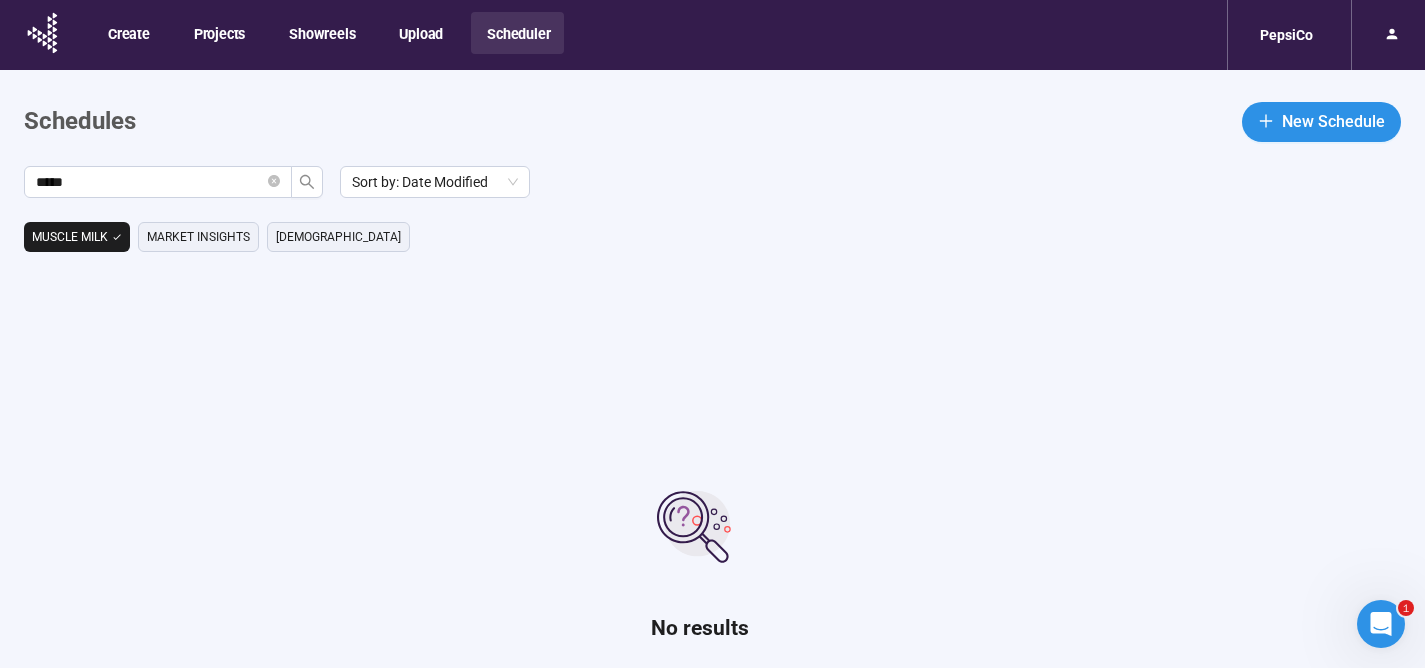click on "market insights" at bounding box center (198, 237) 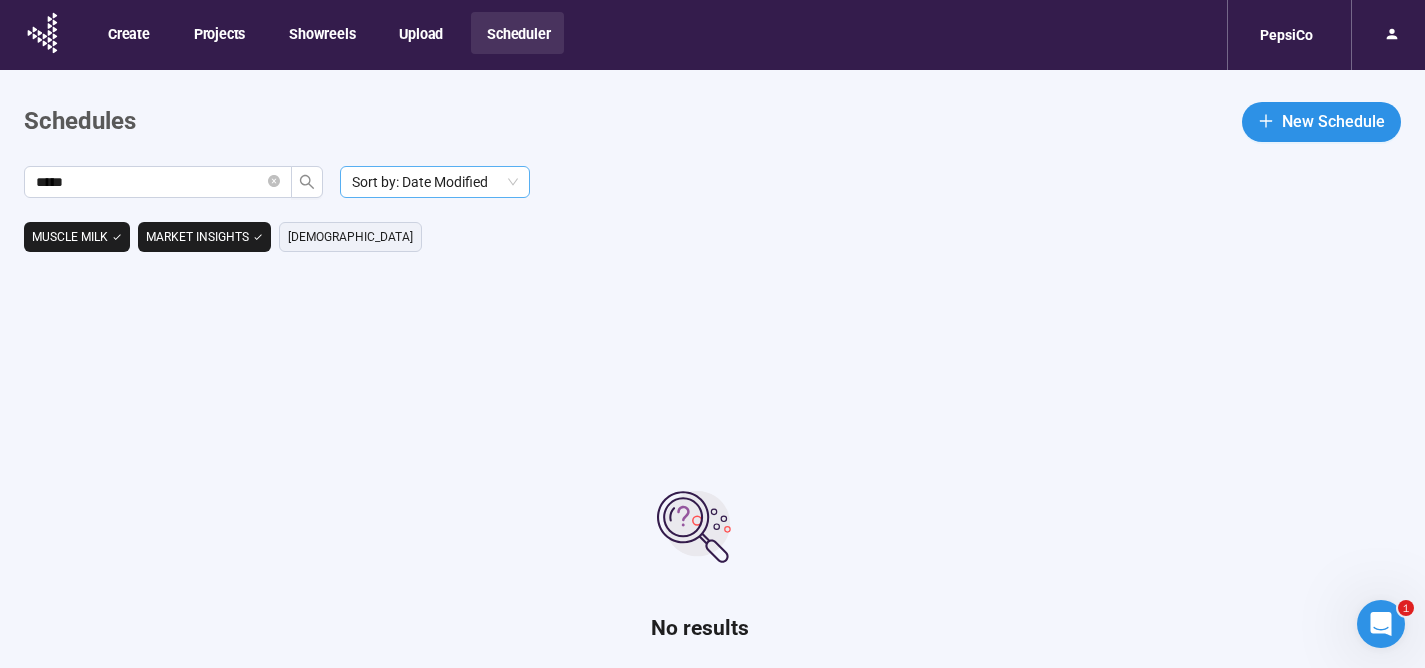 click on "Sort by: Date Modified" at bounding box center (435, 182) 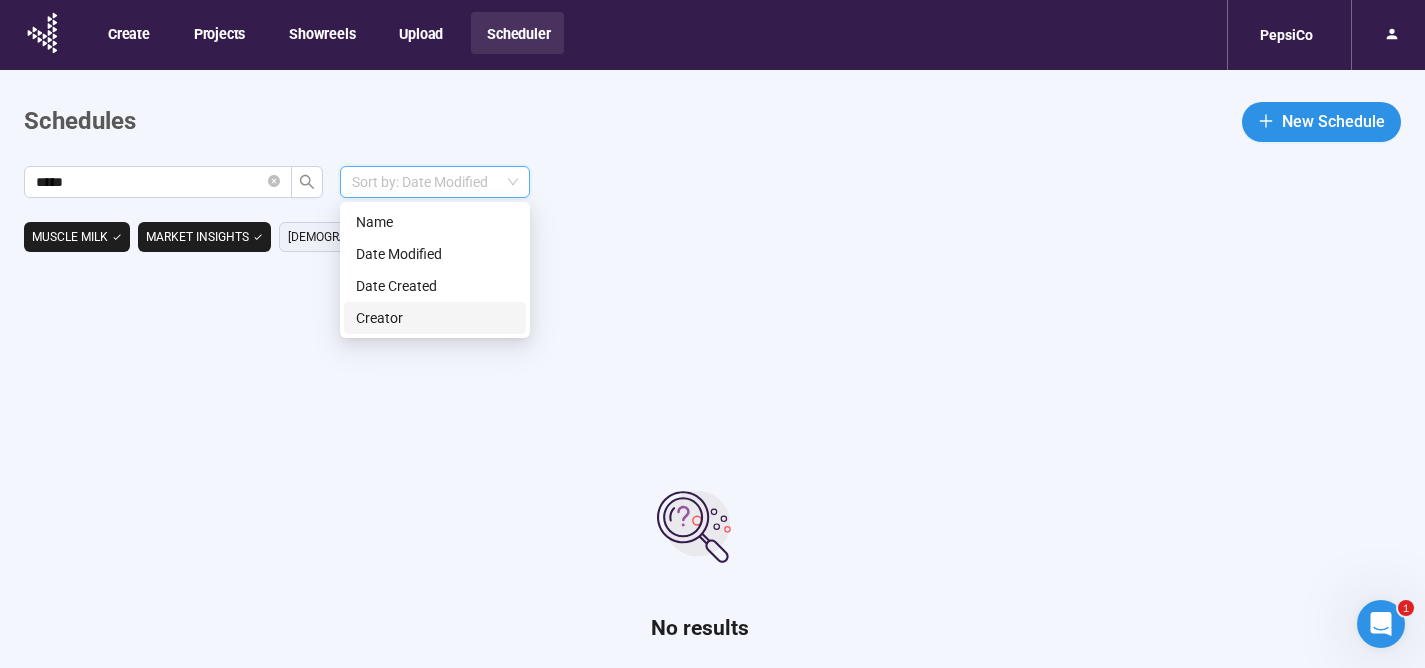 click on "Creator" at bounding box center [435, 318] 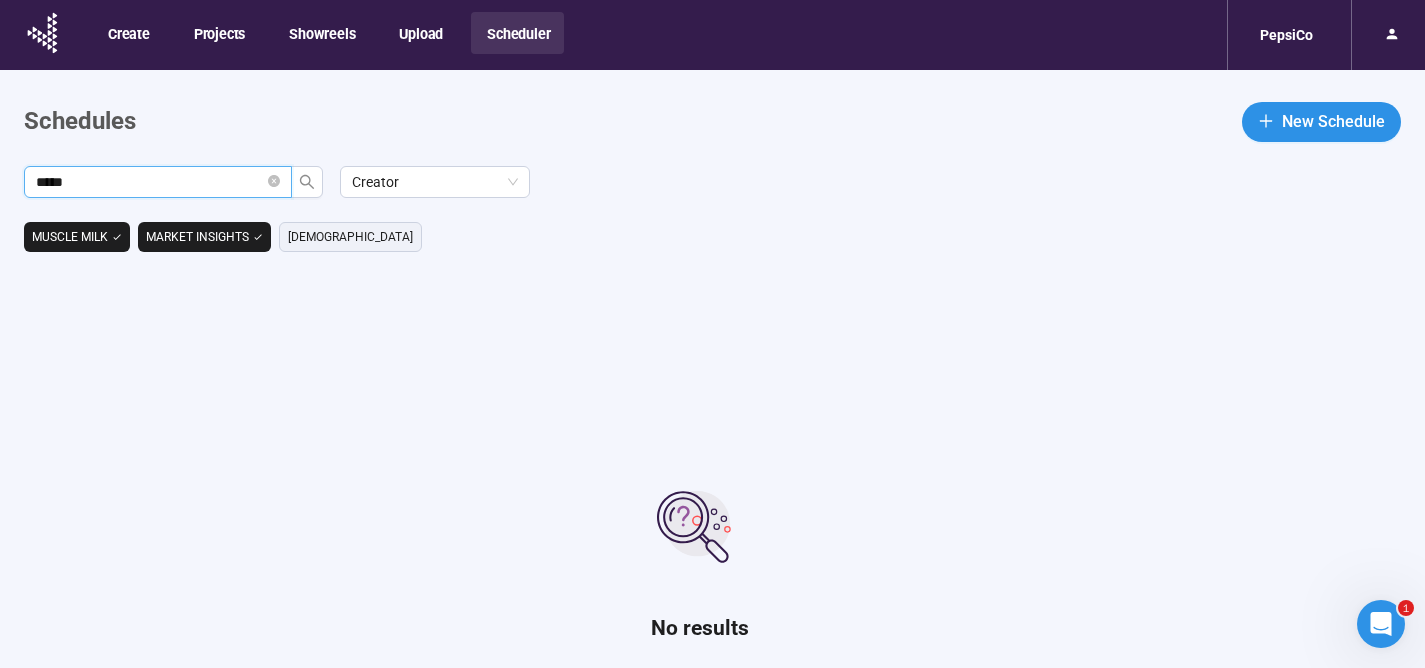 click on "*****" at bounding box center (150, 182) 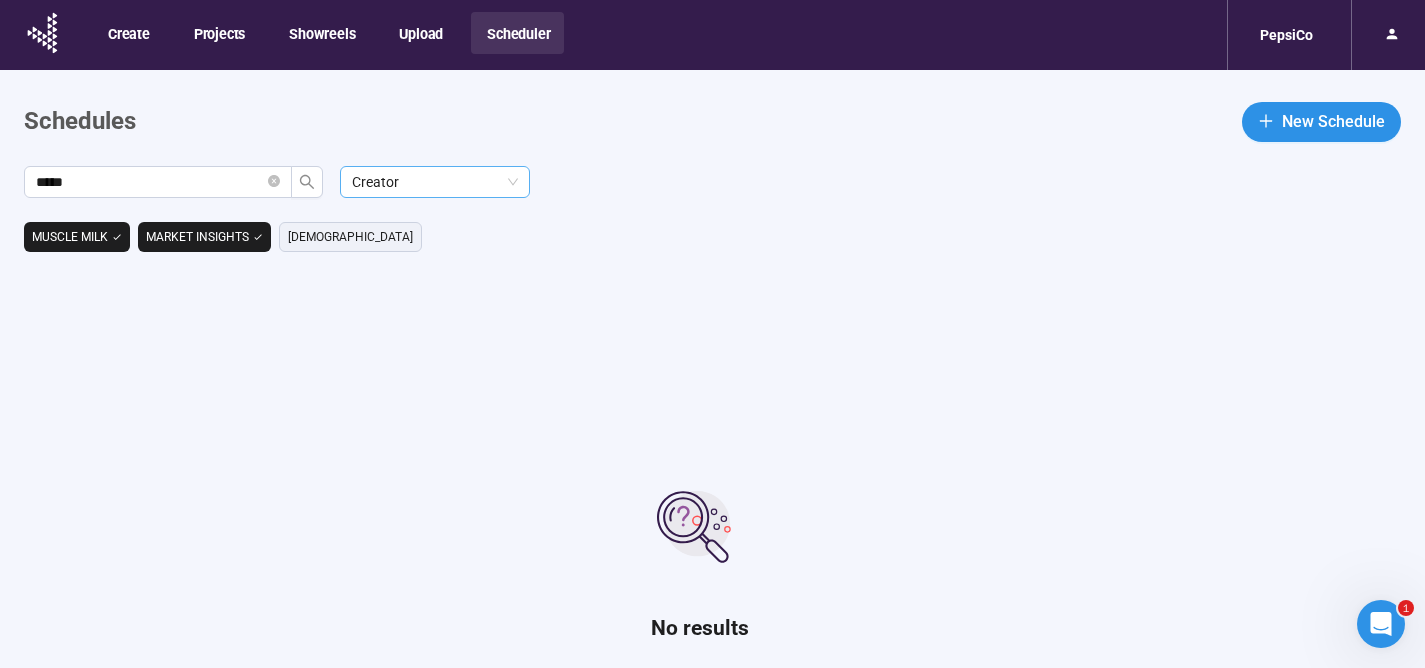 click on "Creator" at bounding box center (435, 182) 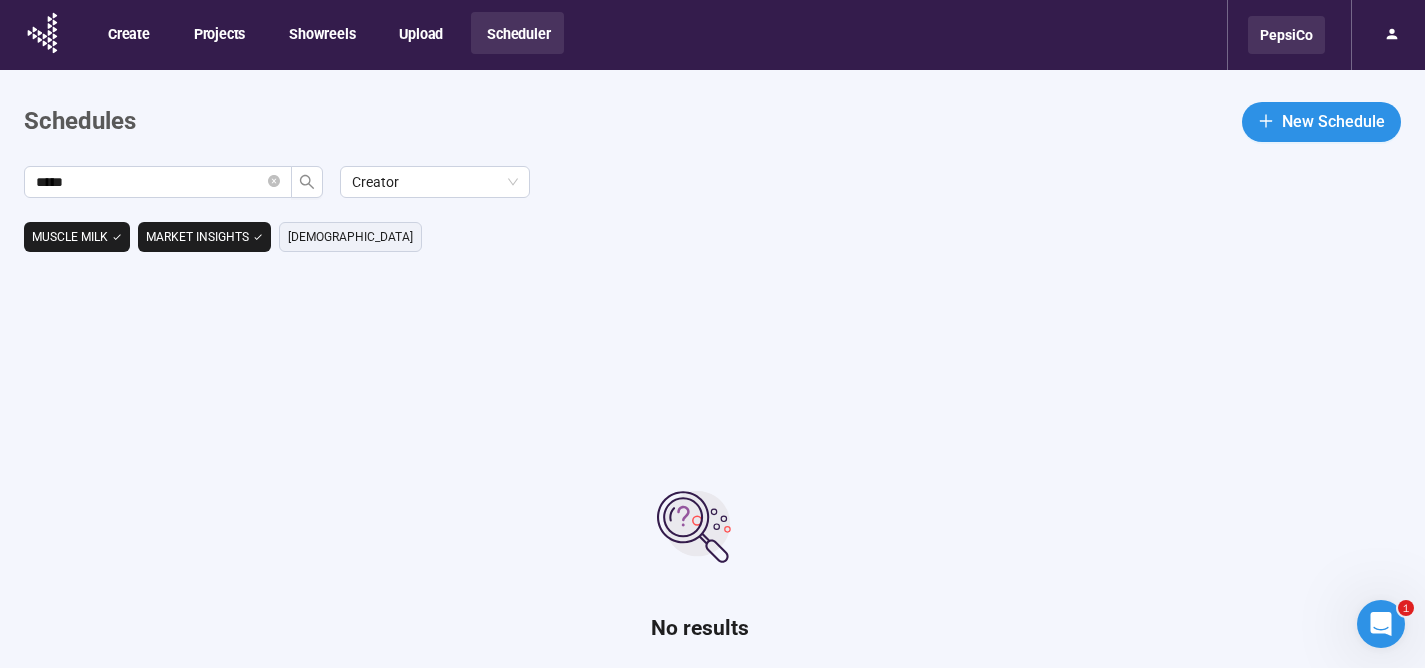 click on "PepsiCo" at bounding box center (1286, 35) 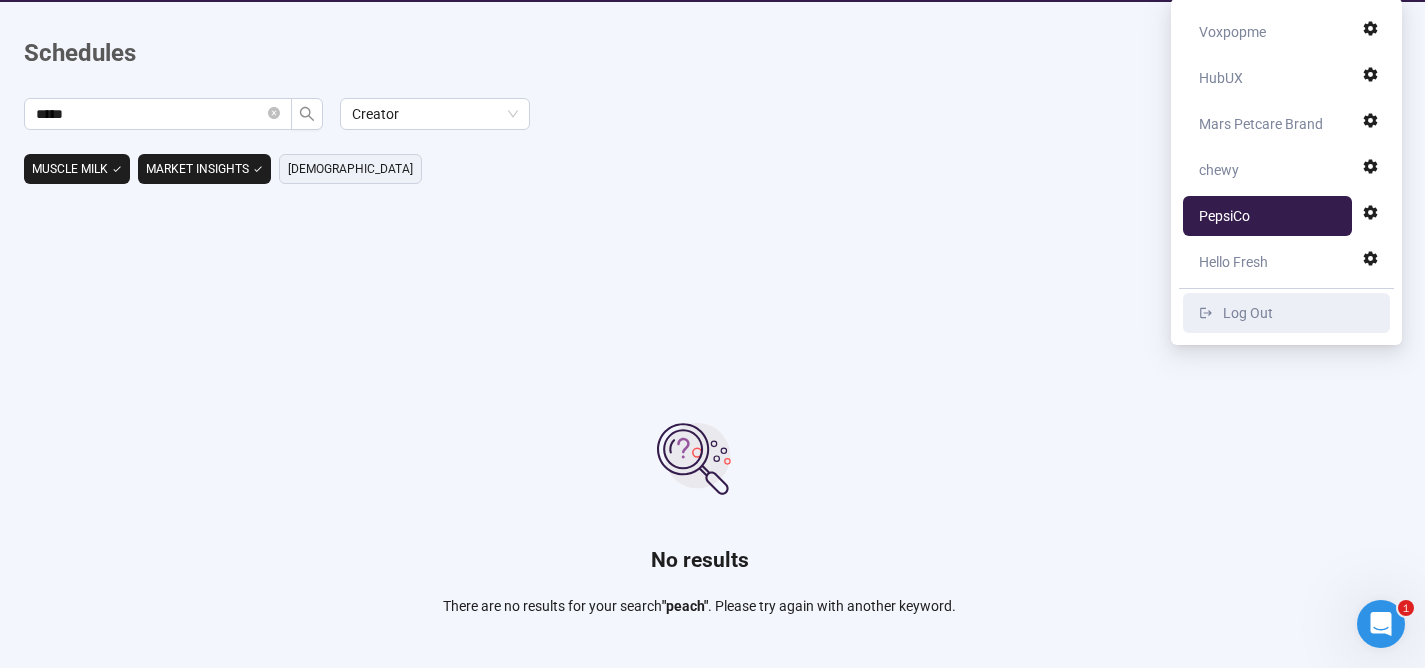 scroll, scrollTop: 70, scrollLeft: 0, axis: vertical 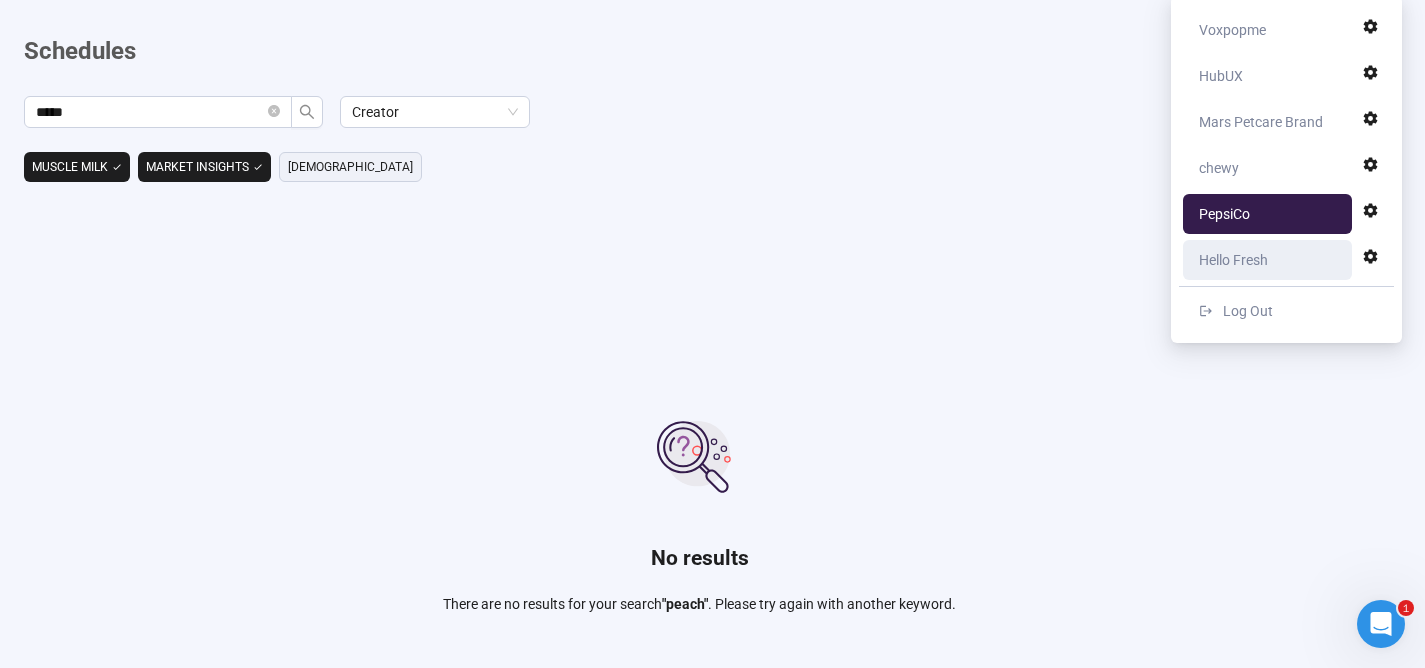 click on "Hello Fresh" at bounding box center [1233, 260] 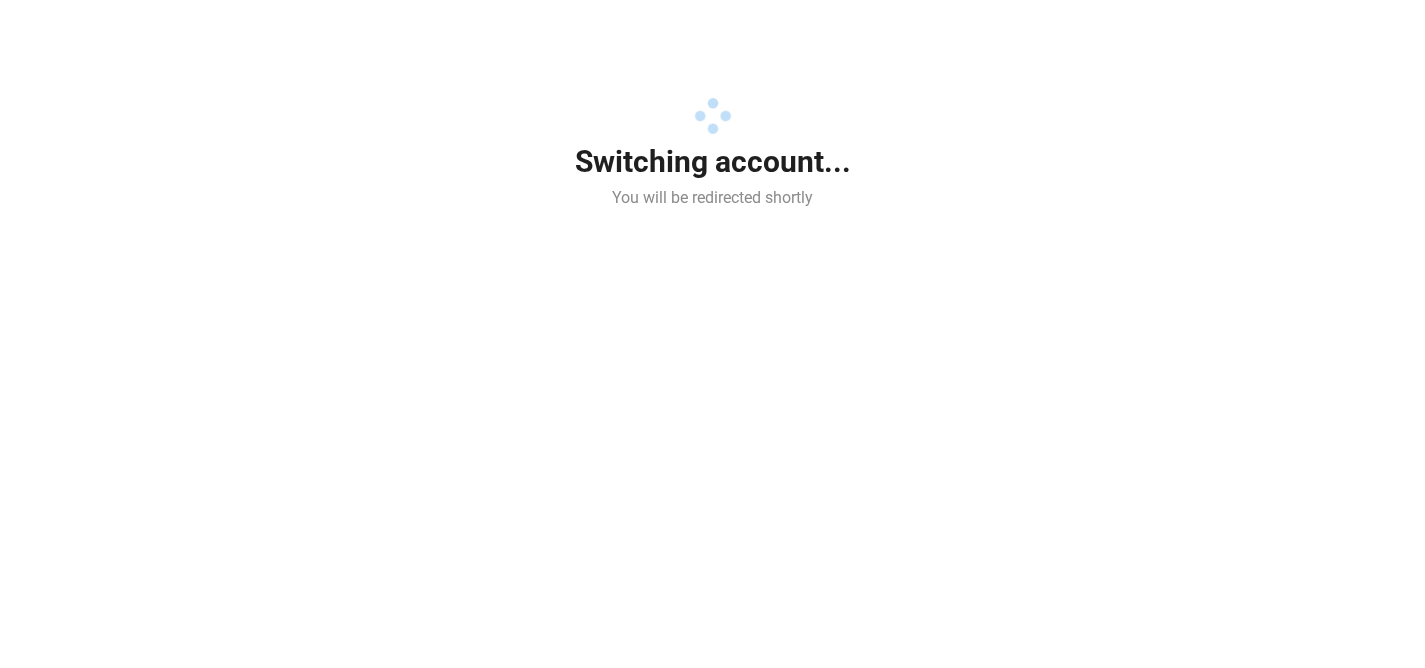 scroll, scrollTop: 0, scrollLeft: 0, axis: both 